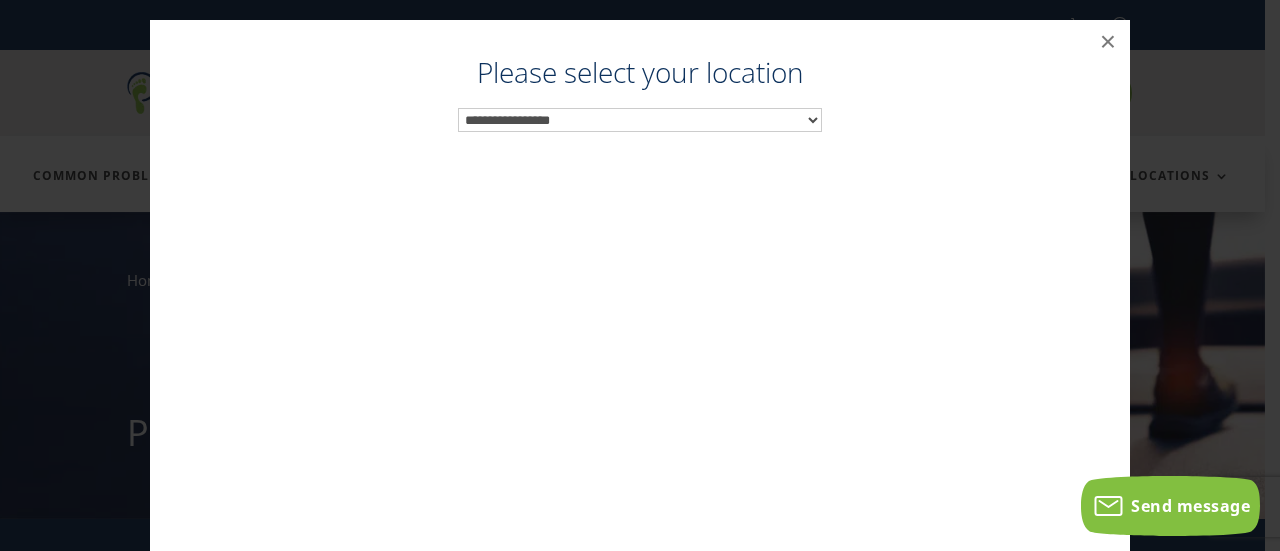 scroll, scrollTop: 20, scrollLeft: 0, axis: vertical 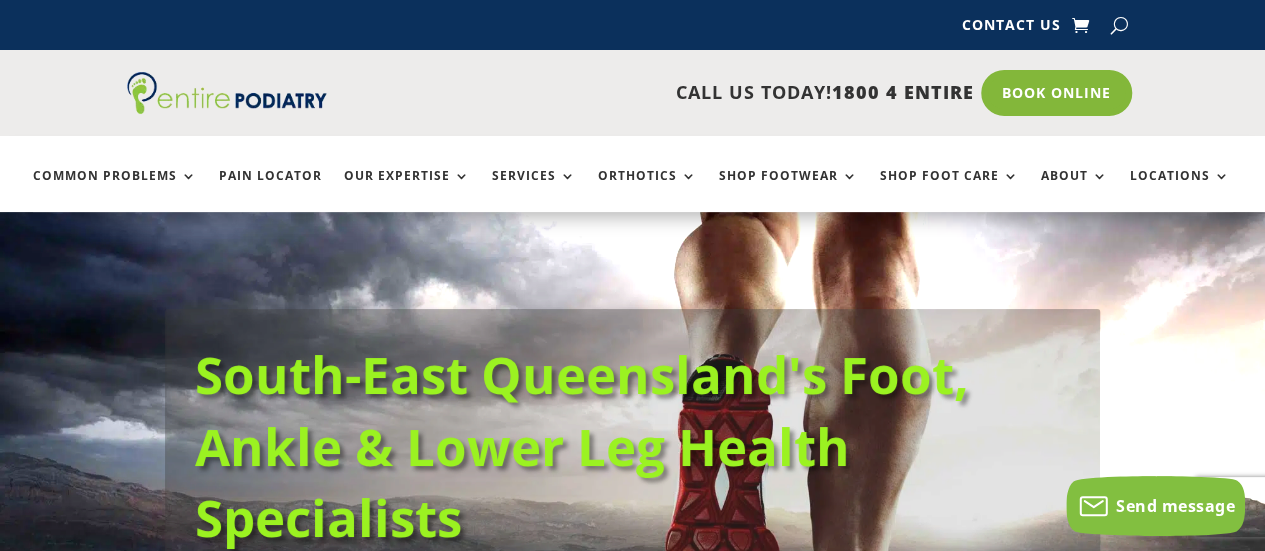 click on "Pain Locator" at bounding box center [270, 190] 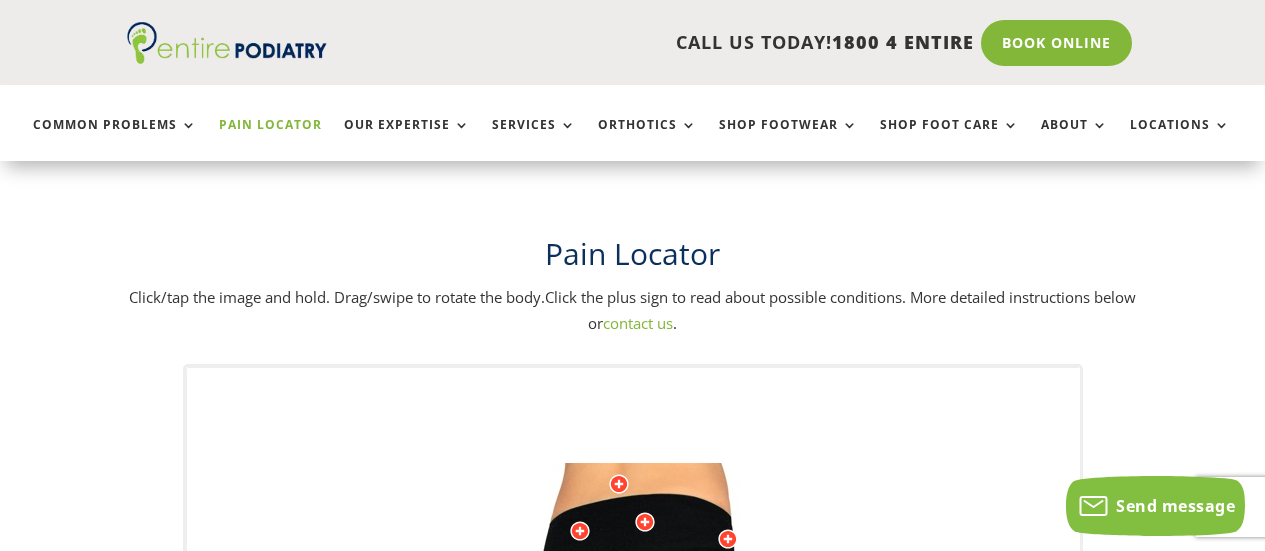 scroll, scrollTop: 170, scrollLeft: 0, axis: vertical 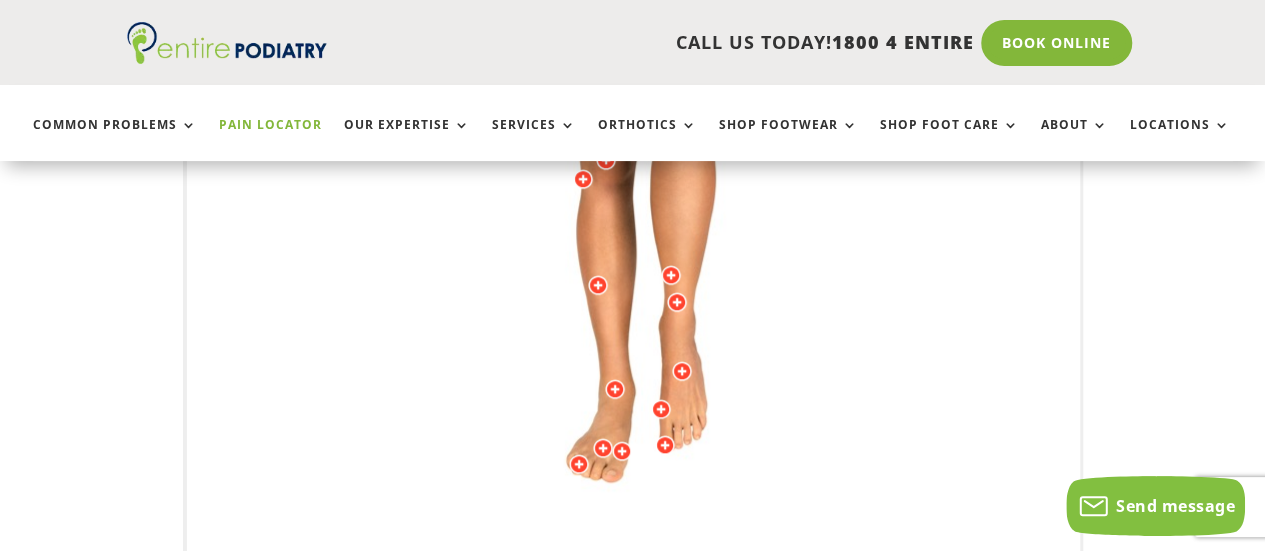 click on "Licensed to Lee-Archer Arts & Media Powered by WebRotate 360 ©" at bounding box center (633, 171) 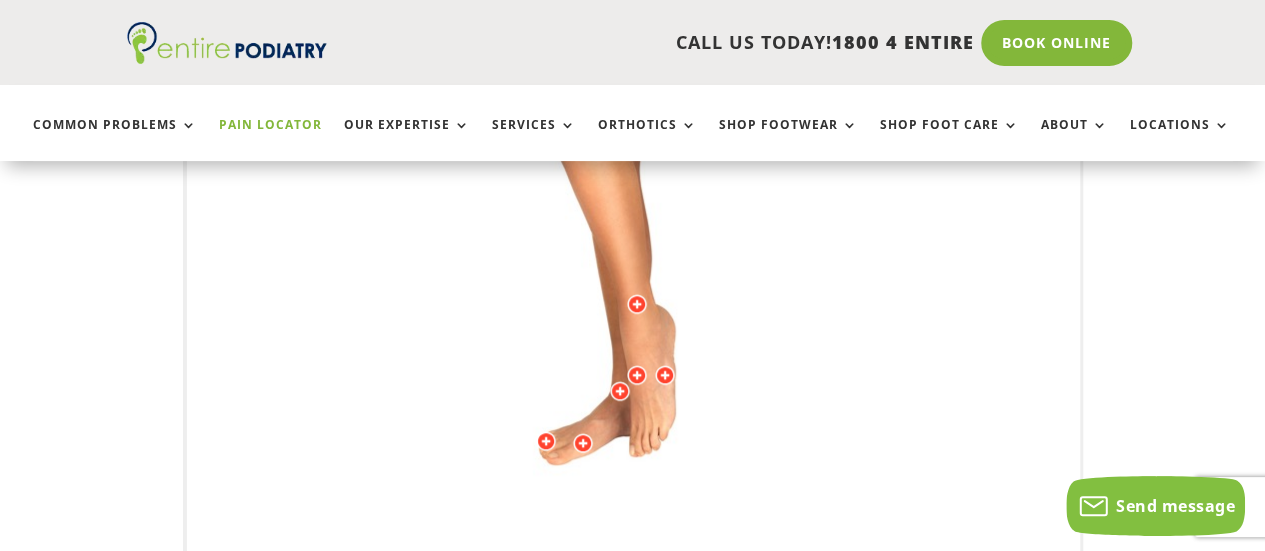 click at bounding box center (633, 171) 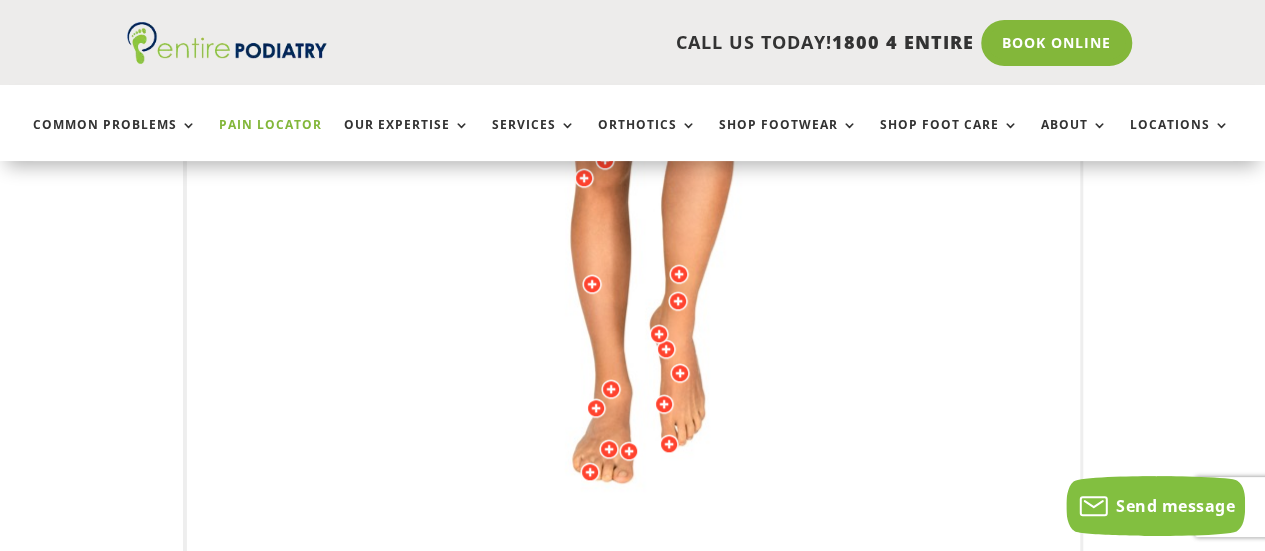 drag, startPoint x: 572, startPoint y: 427, endPoint x: 613, endPoint y: 430, distance: 41.109608 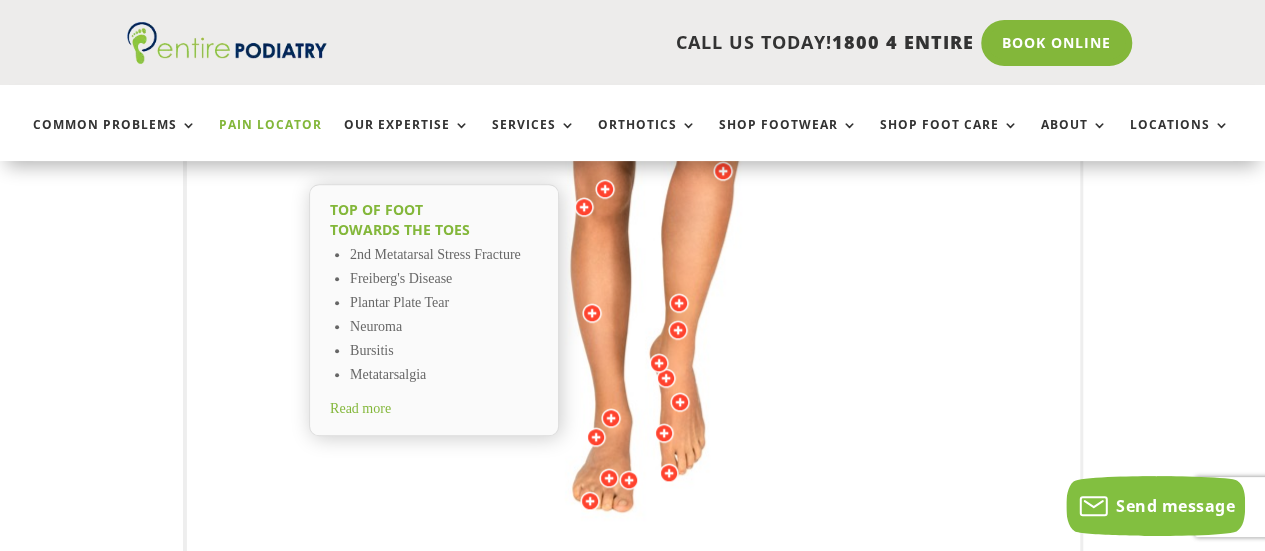 scroll, scrollTop: 654, scrollLeft: 0, axis: vertical 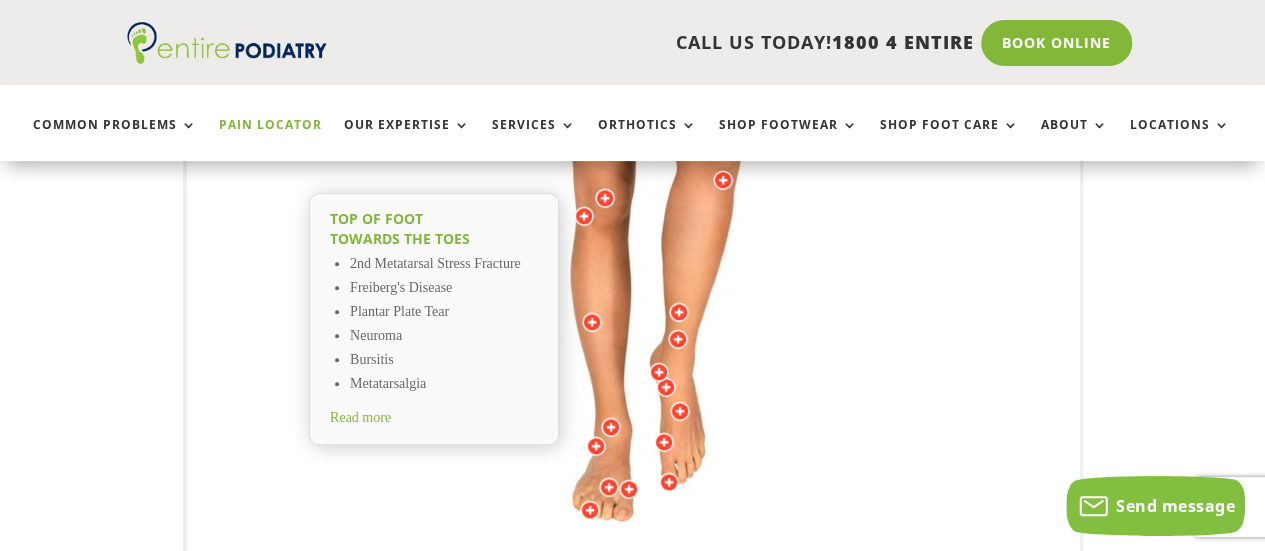 click on "Read more" at bounding box center [360, 417] 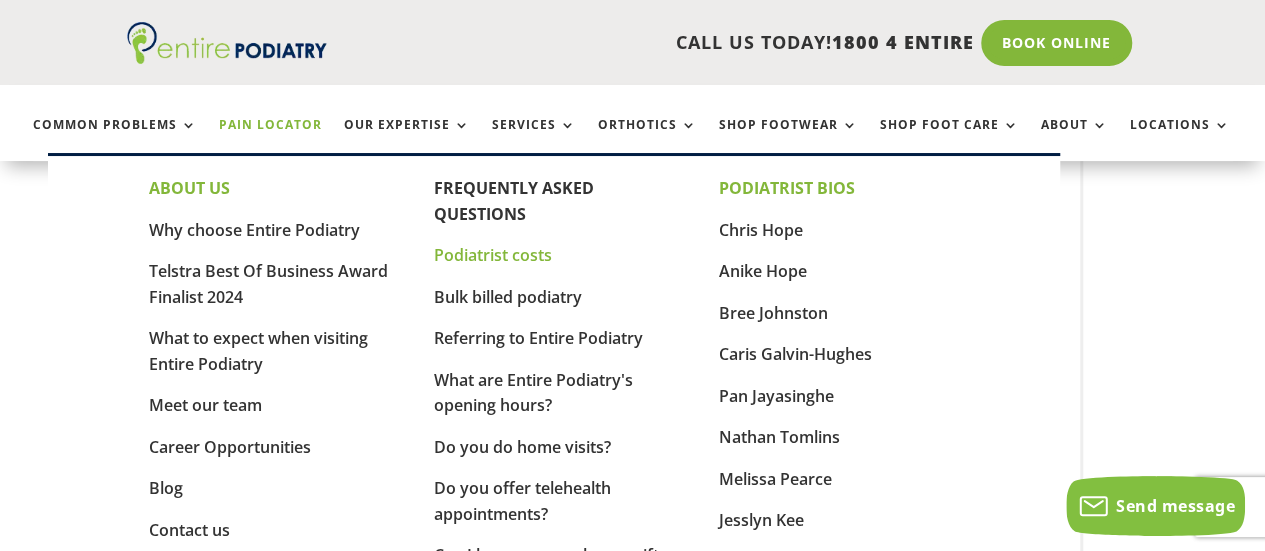 click on "Podiatrist costs" at bounding box center [493, 255] 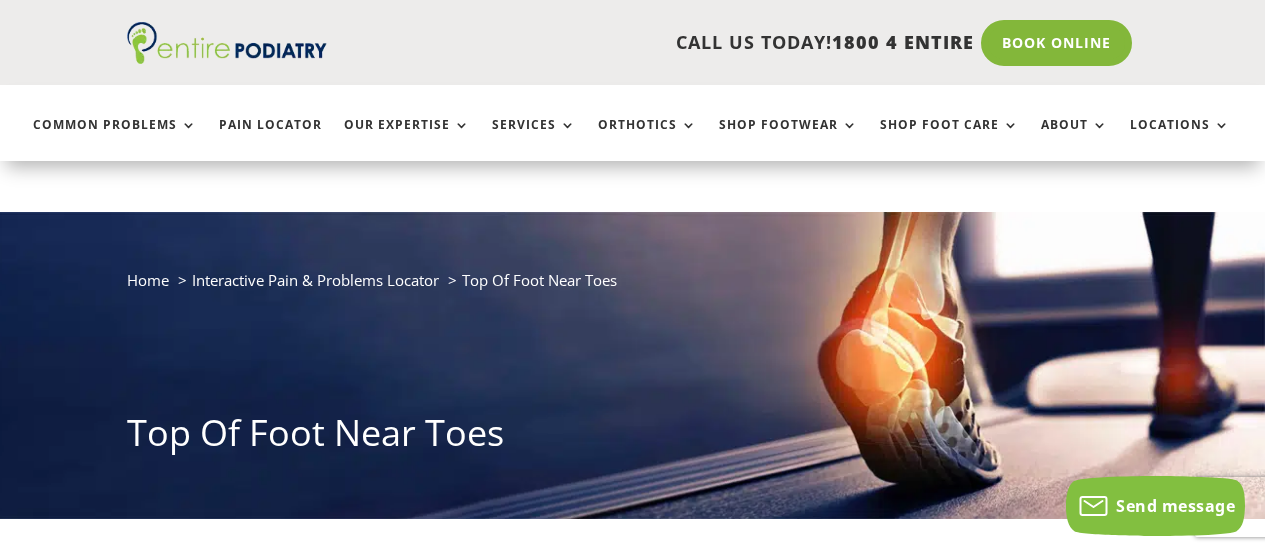 scroll, scrollTop: 340, scrollLeft: 0, axis: vertical 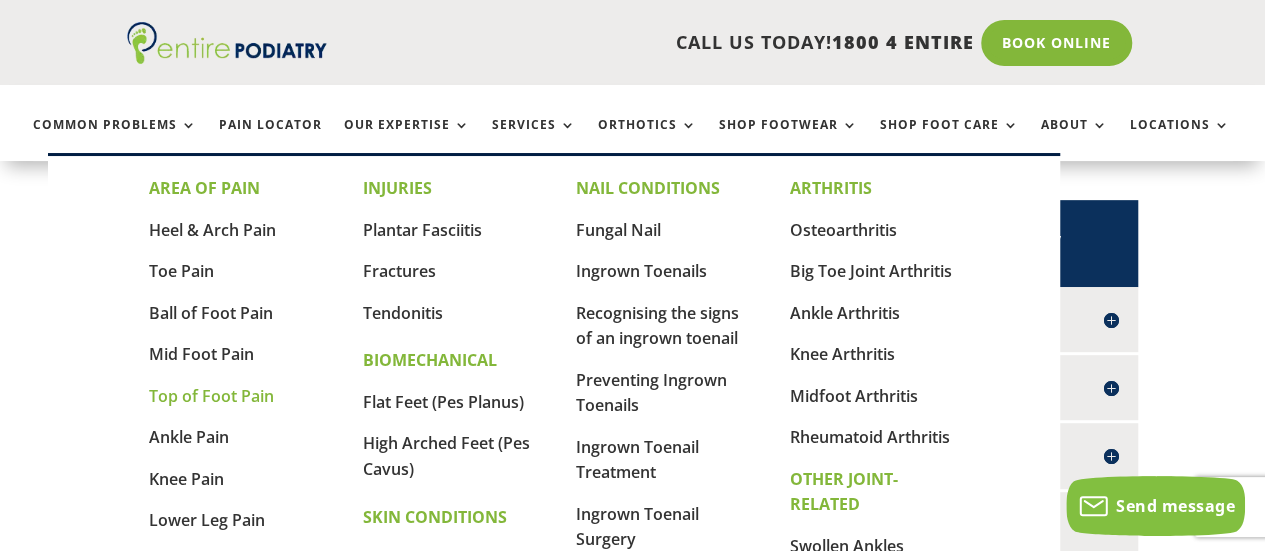 click on "Top of Foot Pain" at bounding box center [211, 396] 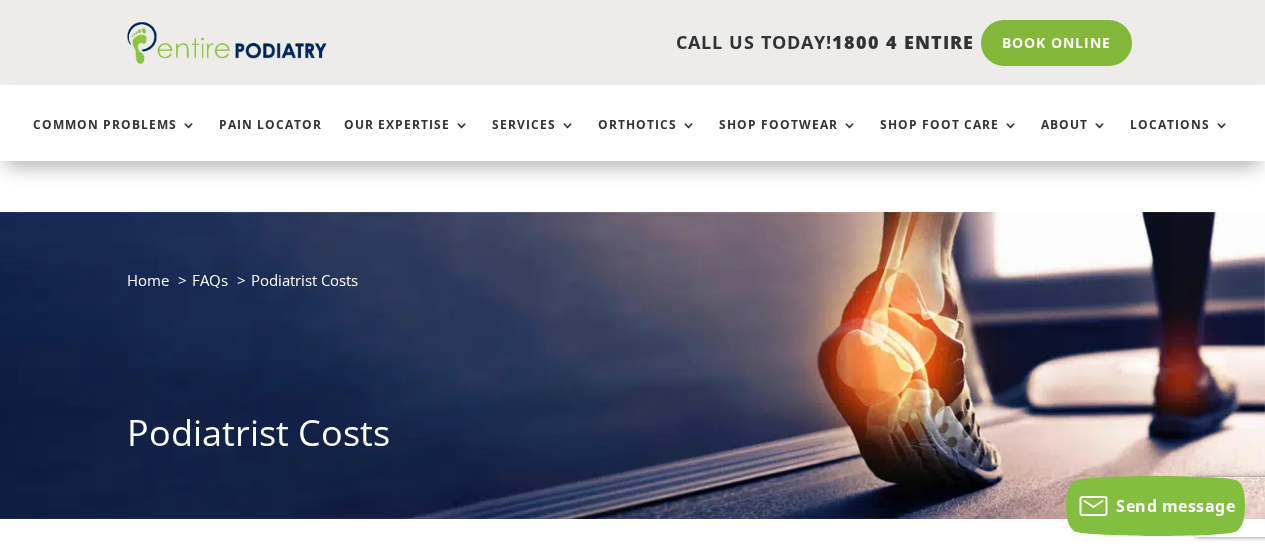 scroll, scrollTop: 319, scrollLeft: 0, axis: vertical 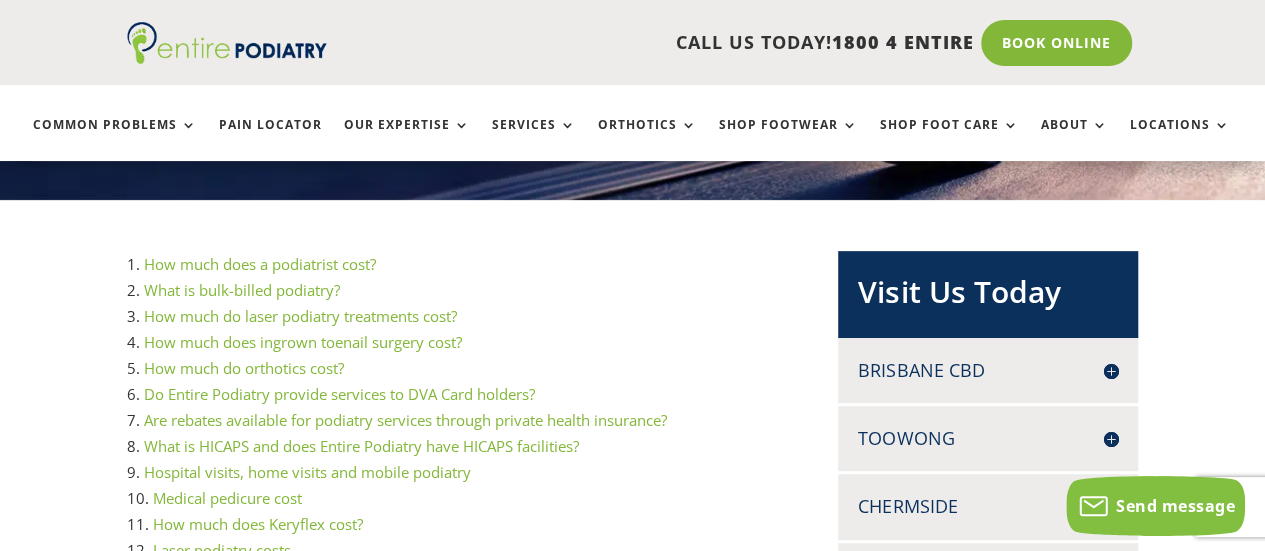 click on "How much does a podiatrist cost?" at bounding box center [260, 264] 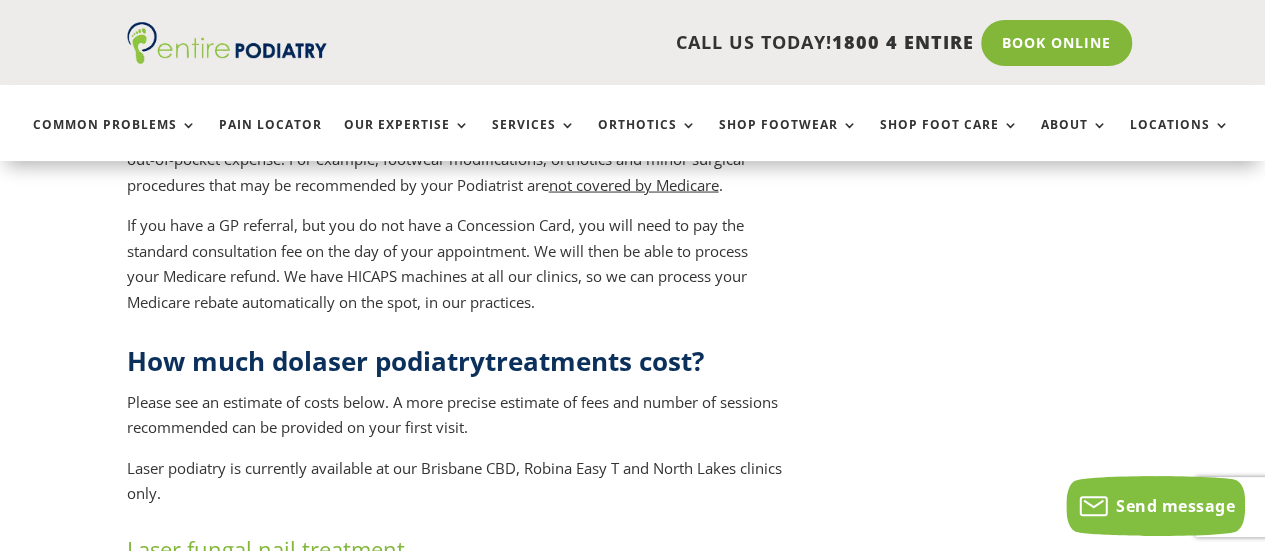 scroll, scrollTop: 1883, scrollLeft: 0, axis: vertical 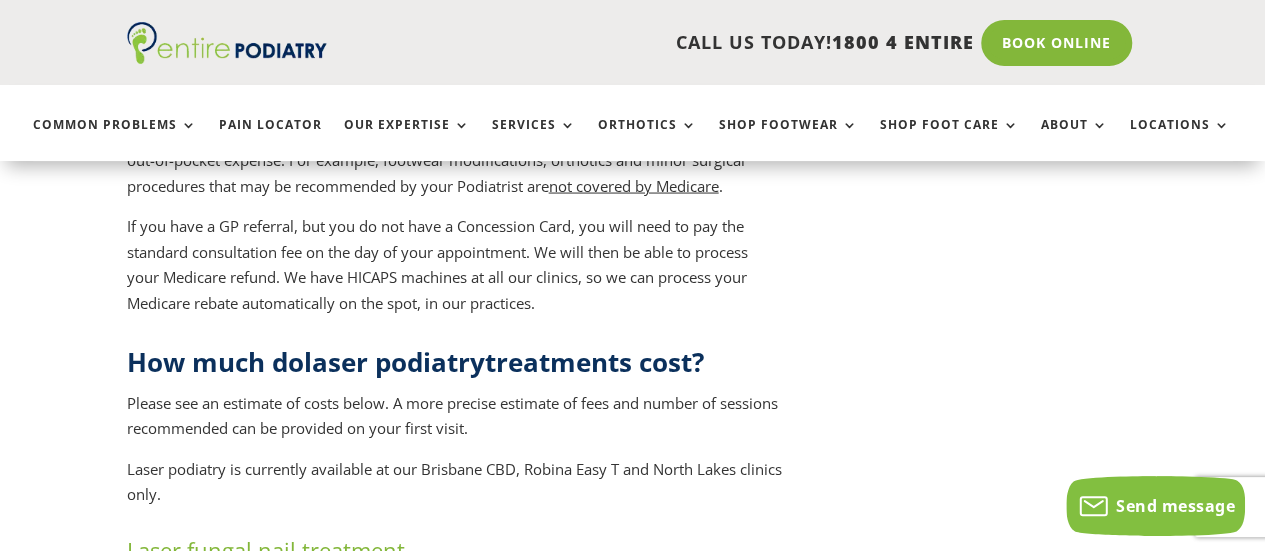 click on "How much does a podiatrist cost?
What is bulk-billed podiatry?
How much do laser podiatry treatments cost?
How much does ingrown toenail surgery cost?
How much do orthotics cost?
Do Entire Podiatry provide services to DVA Card holders?
Are rebates available for podiatry services through private health insurance?
What is HICAPS and does Entire Podiatry have HICAPS facilities?
Hospital visits, home visits and mobile podiatry
Medical pedicure cost
How much does Keryflex cost?
Laser podiatry costs
How much does shockwave therapy cost and does my private health insurance cover any?
How much does a podiatrist cost?
Podiatrist costs are subject to change depending on your treatment needs, and the below fees are provided as a guide only. Please ask your podiatrist for a more precise individual quote for any of our services.
Initial Treatment price is $120 and Standard Treatment price is $90." at bounding box center (455, 3619) 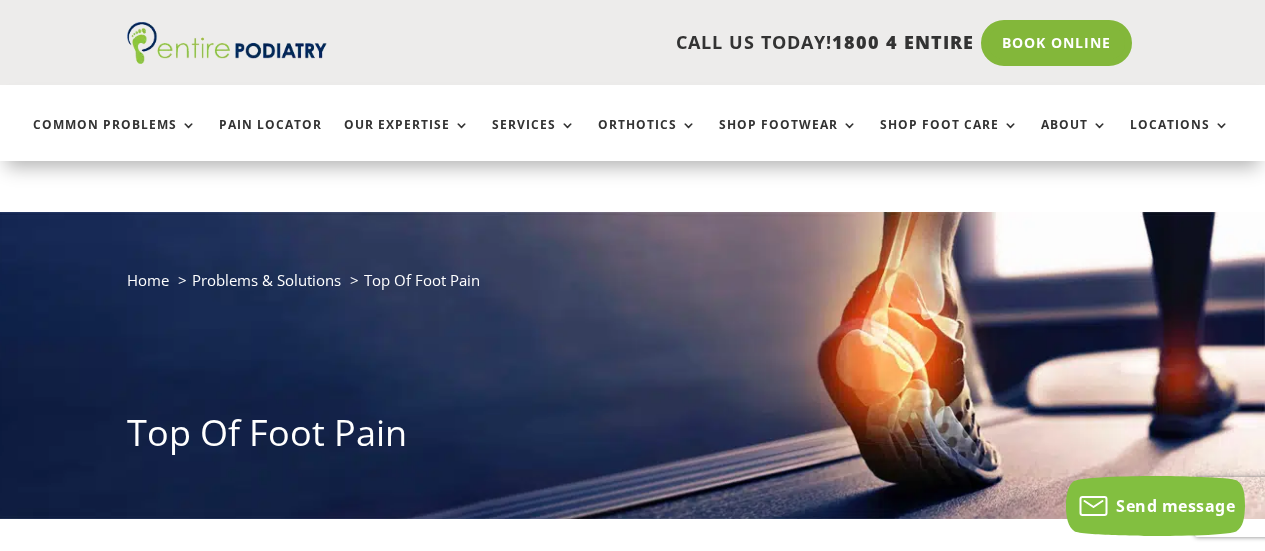scroll, scrollTop: 260, scrollLeft: 0, axis: vertical 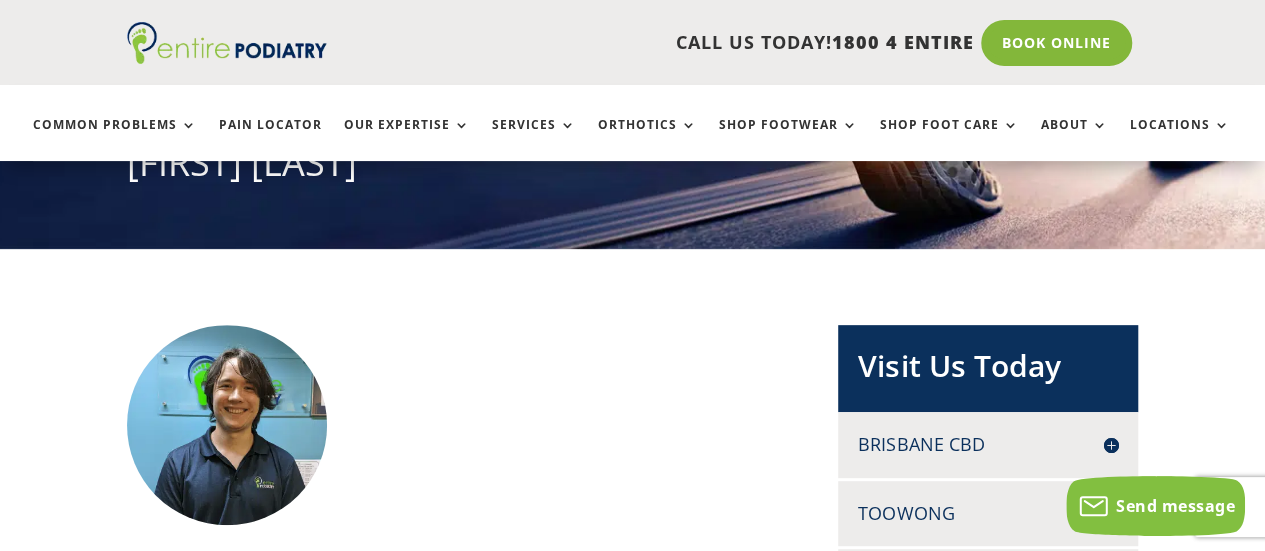 click at bounding box center (227, 425) 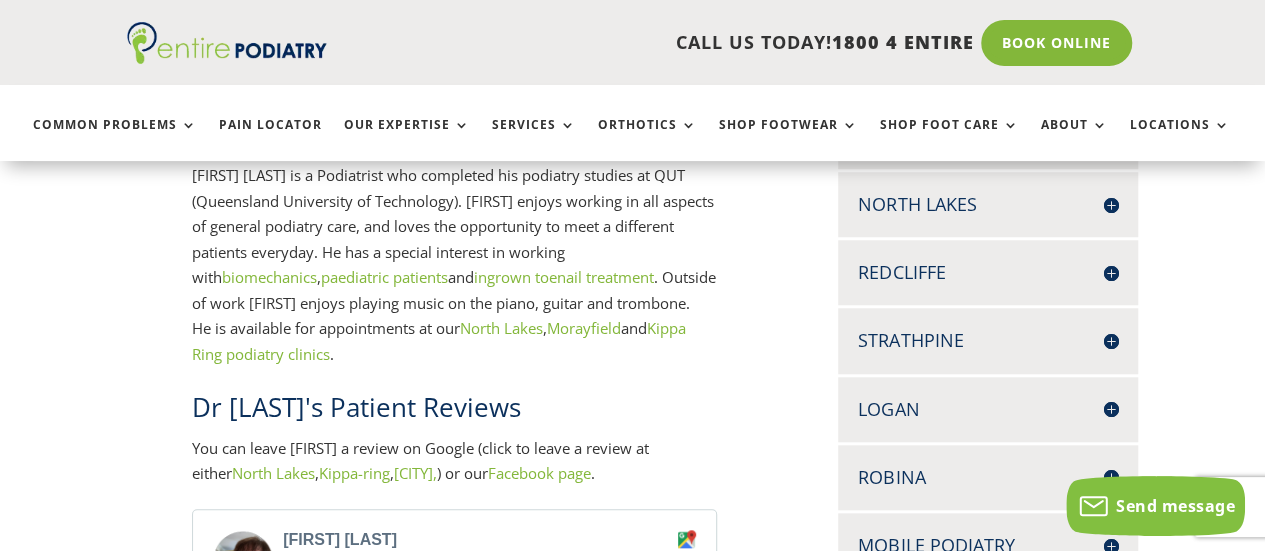 scroll, scrollTop: 725, scrollLeft: 0, axis: vertical 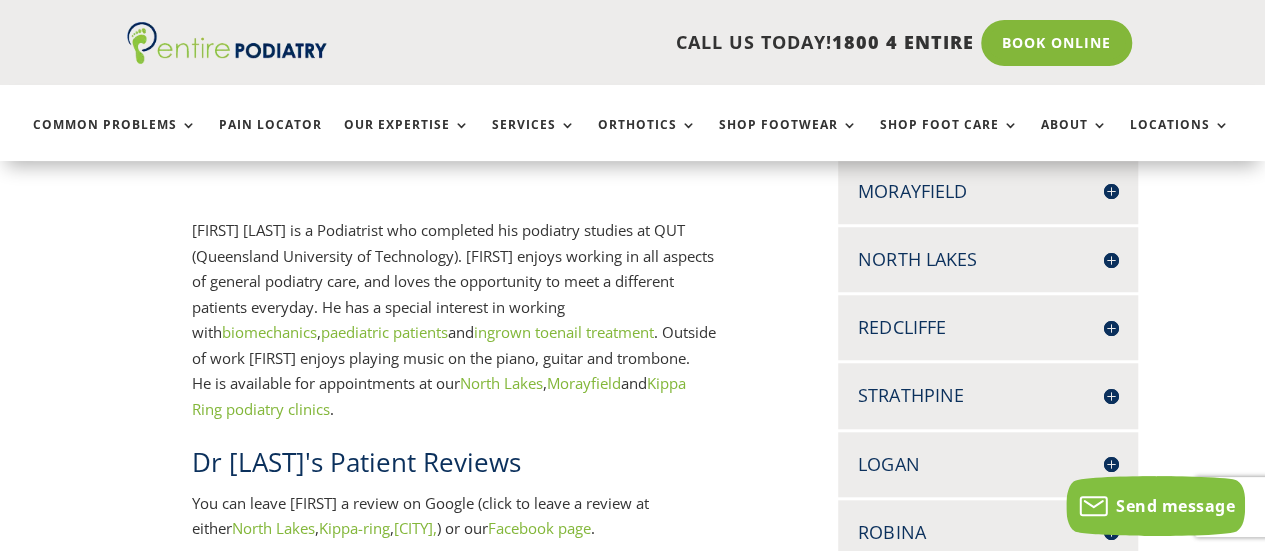 click on "North Lakes" at bounding box center [988, 259] 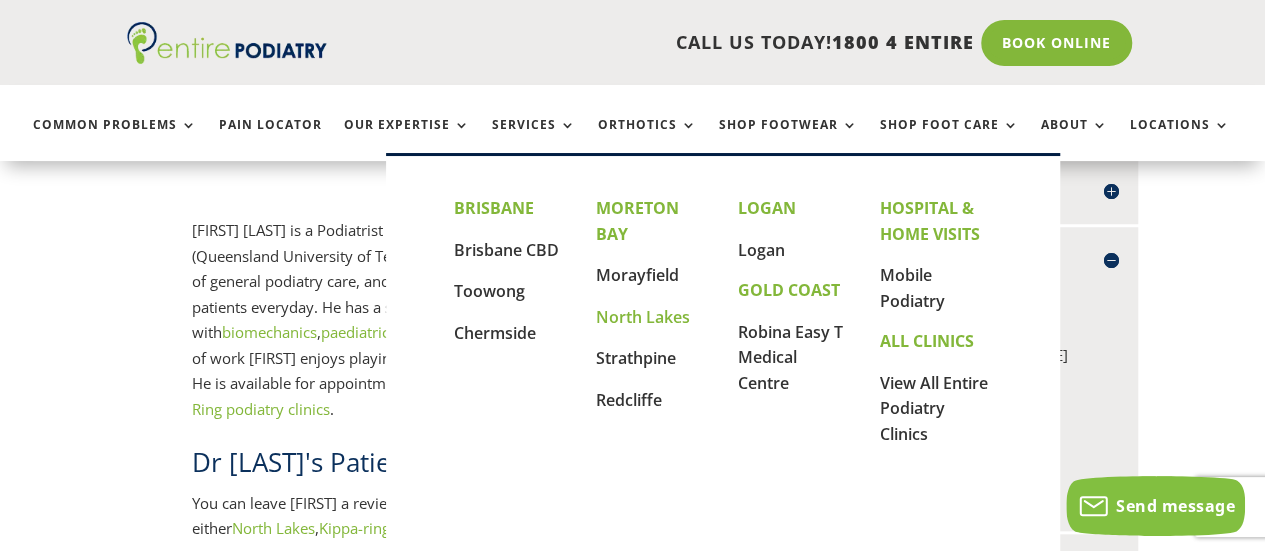 click on "North Lakes" at bounding box center (643, 317) 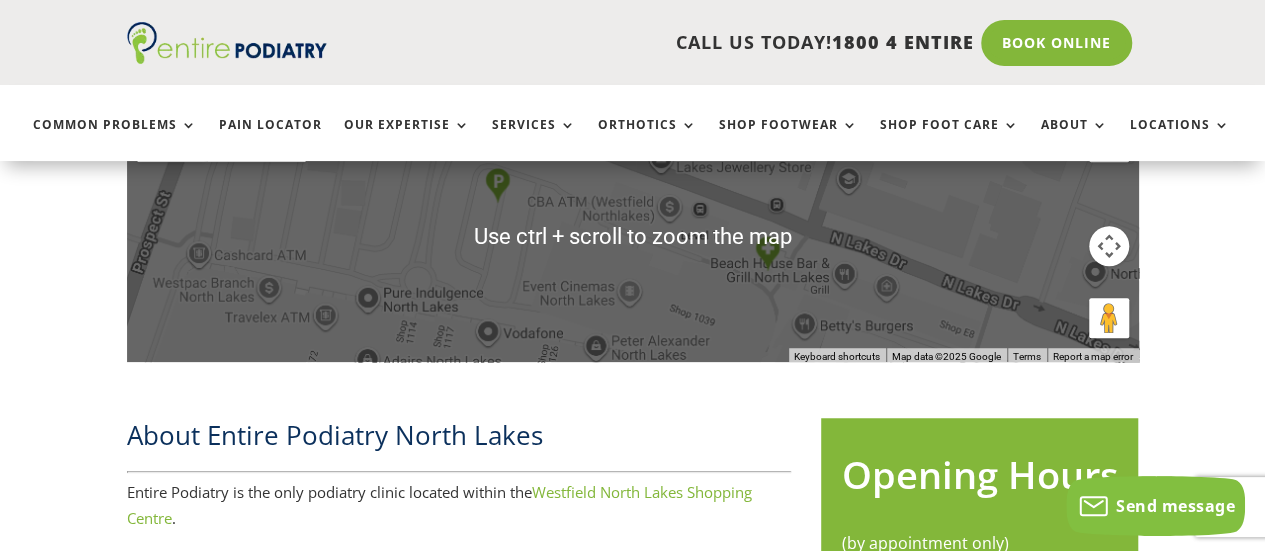 scroll, scrollTop: 585, scrollLeft: 0, axis: vertical 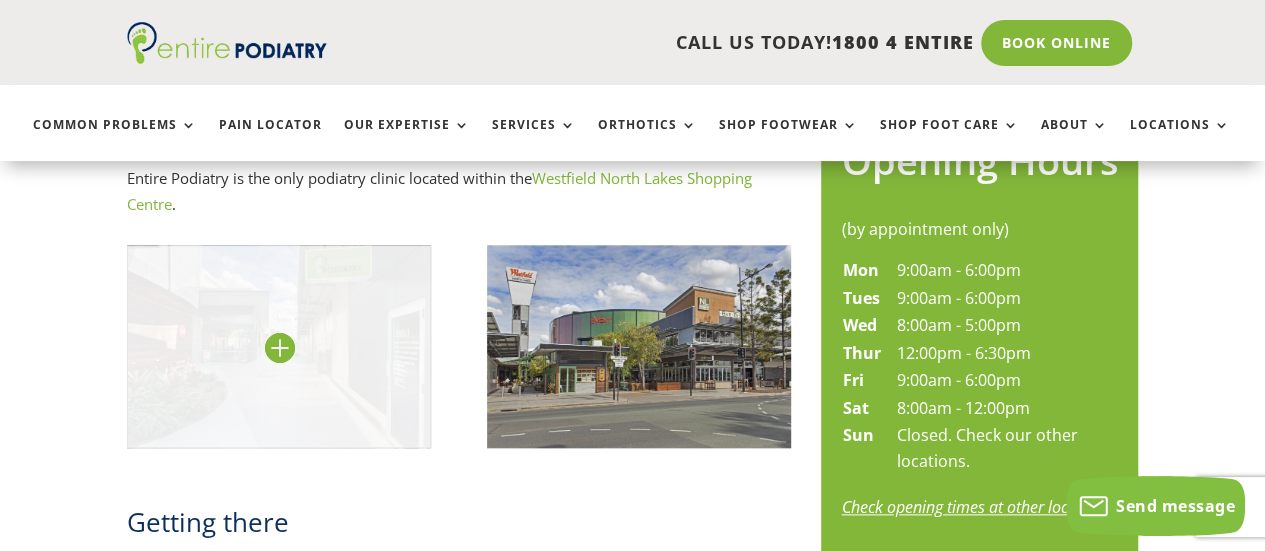 click at bounding box center (279, 346) 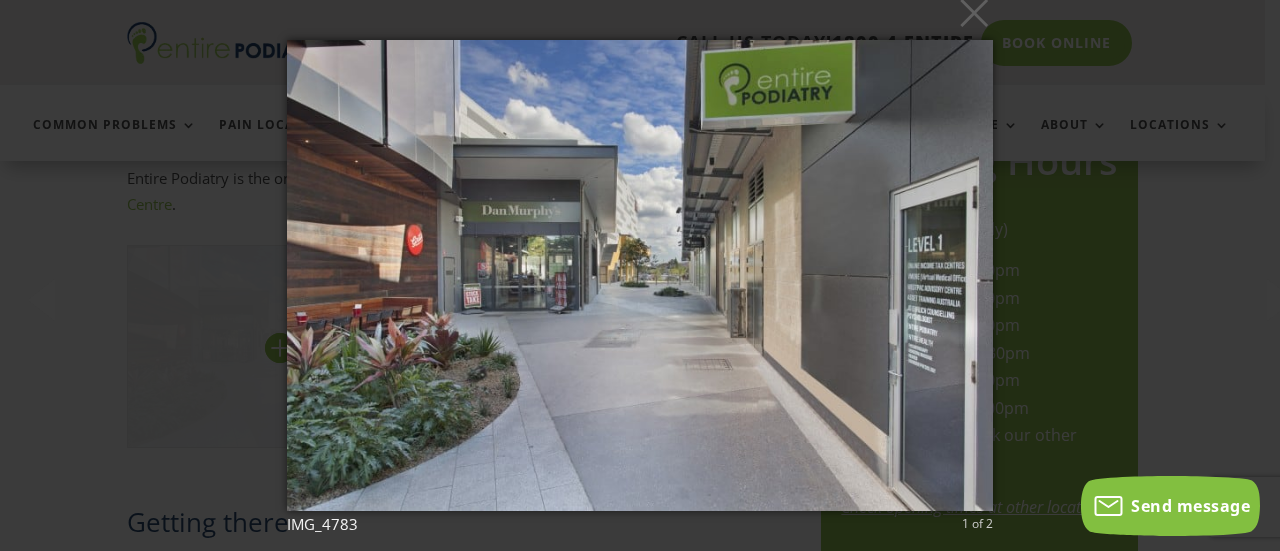 click on "× IMG_4783 1 of 2 Loading..." at bounding box center [640, 275] 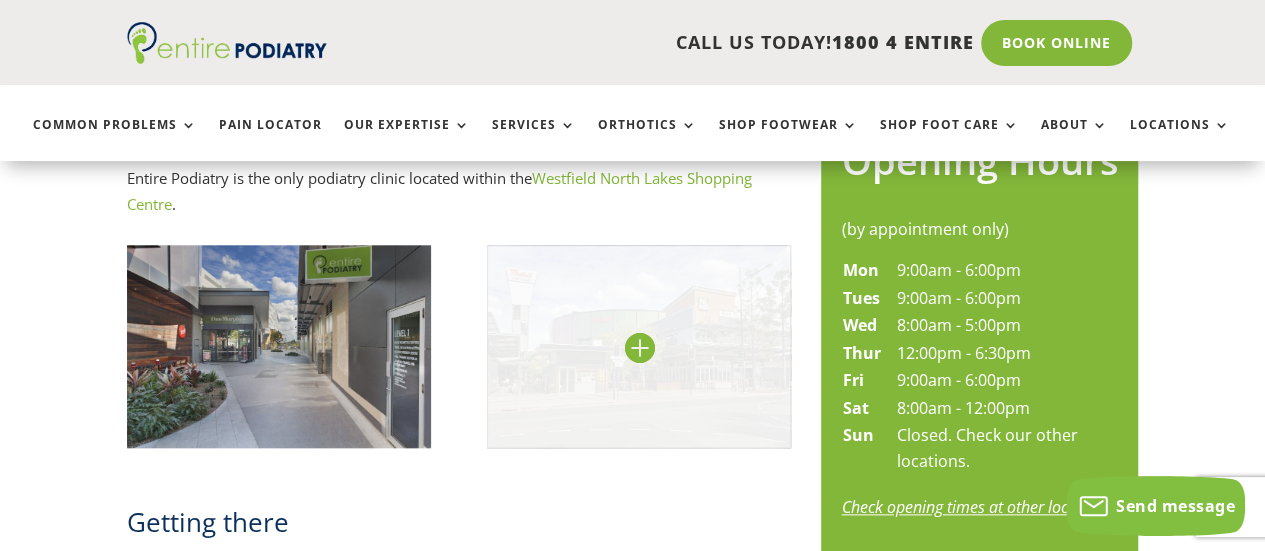 click at bounding box center (639, 346) 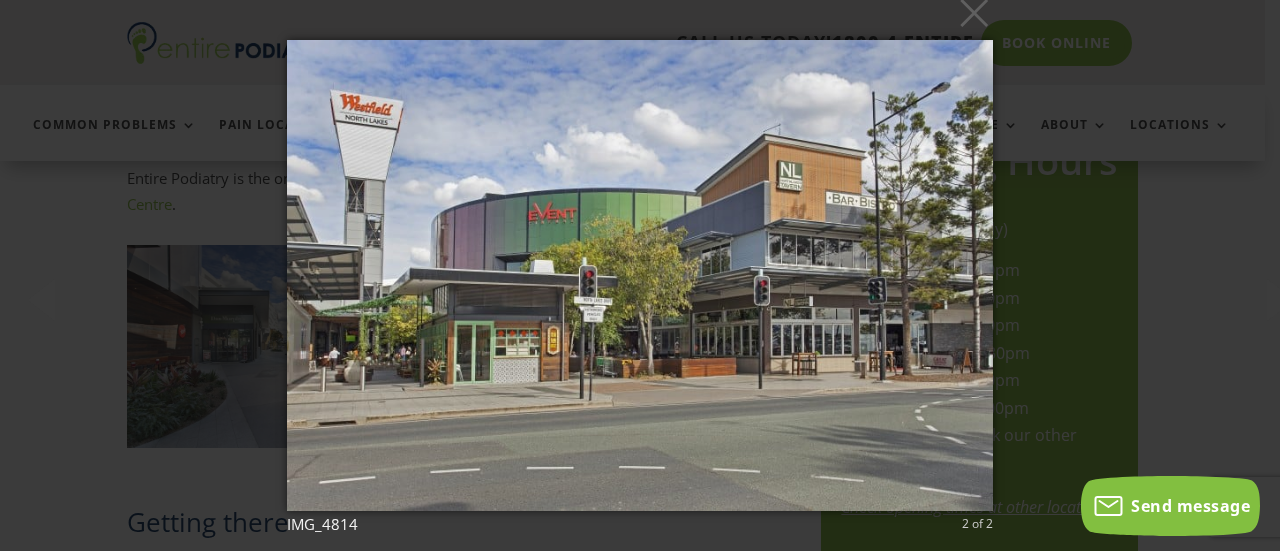 click on "× IMG_4814 2 of 2 Loading..." at bounding box center (640, 275) 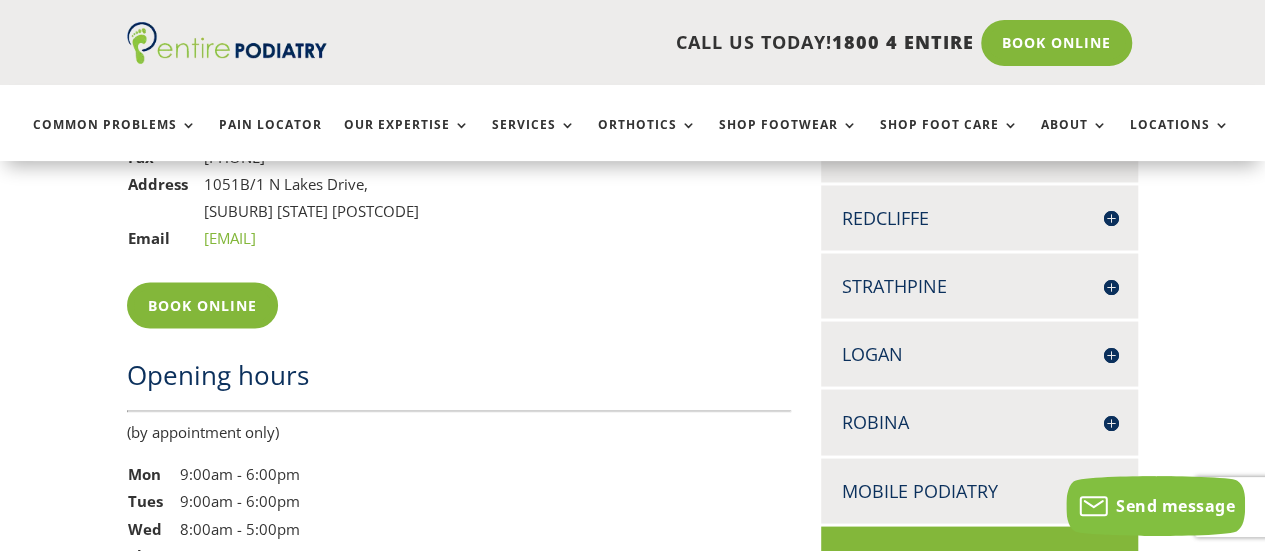 scroll, scrollTop: 1762, scrollLeft: 0, axis: vertical 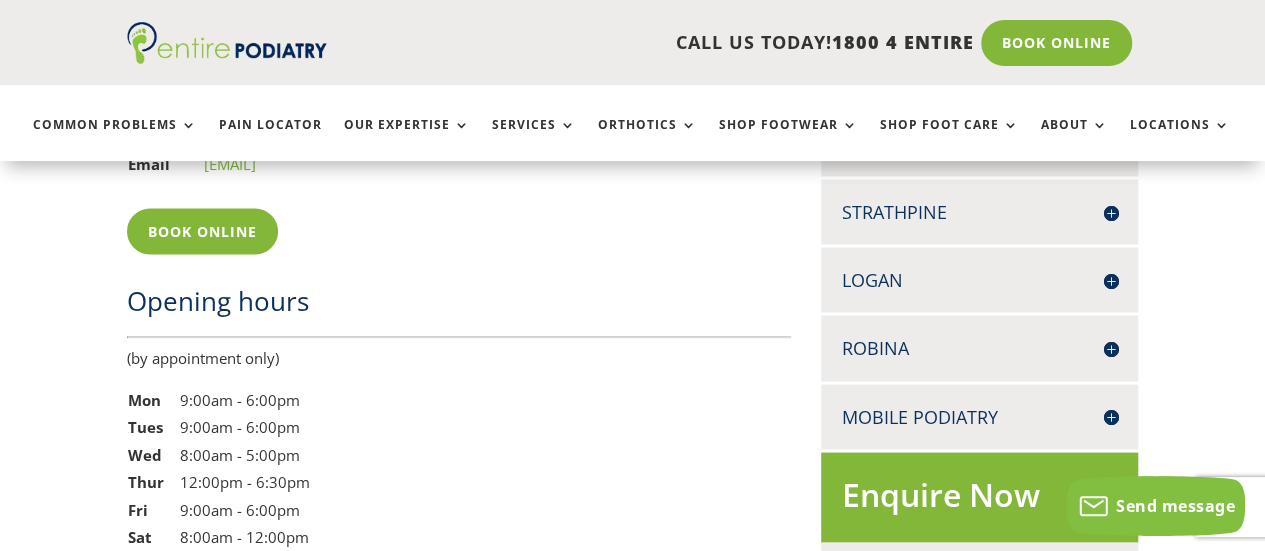 click on "Opening hours
(by appointment only)
Mon
9:00am - 6:00pm
Tues
9:00am - 6:00pm
Wed
8:00am - 5:00pm
Thur
12:00pm - 6:30pm
Fri
9:00am - 6:00pm
Sat
8:00am - 12:00pm
Sun
Closed. Check our other locations.
Check opening times at other locations" at bounding box center [459, 493] 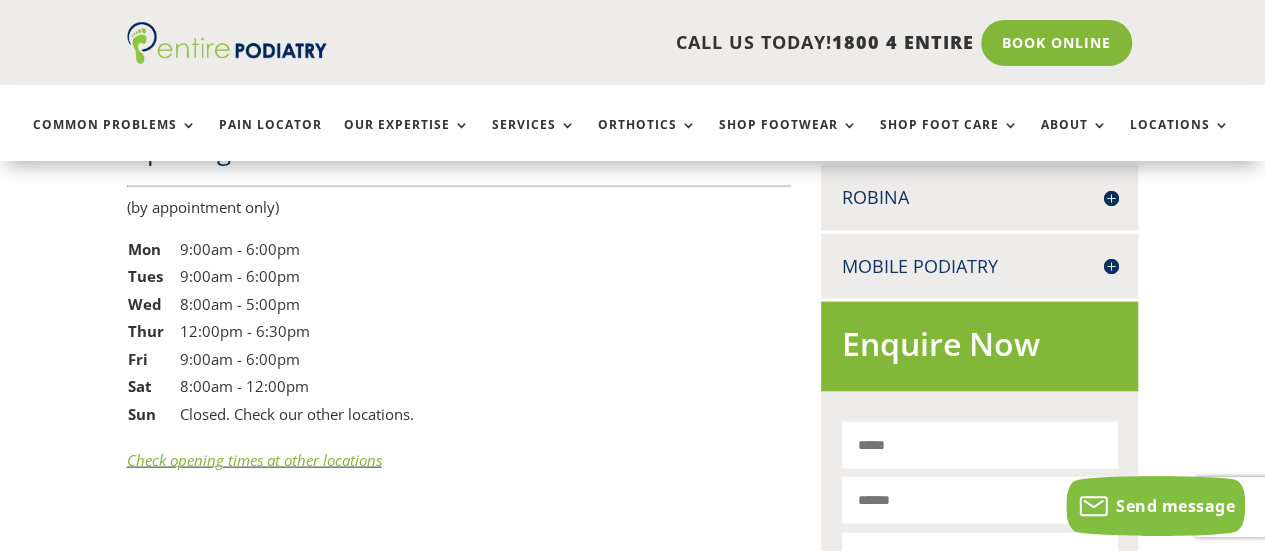 scroll, scrollTop: 1914, scrollLeft: 0, axis: vertical 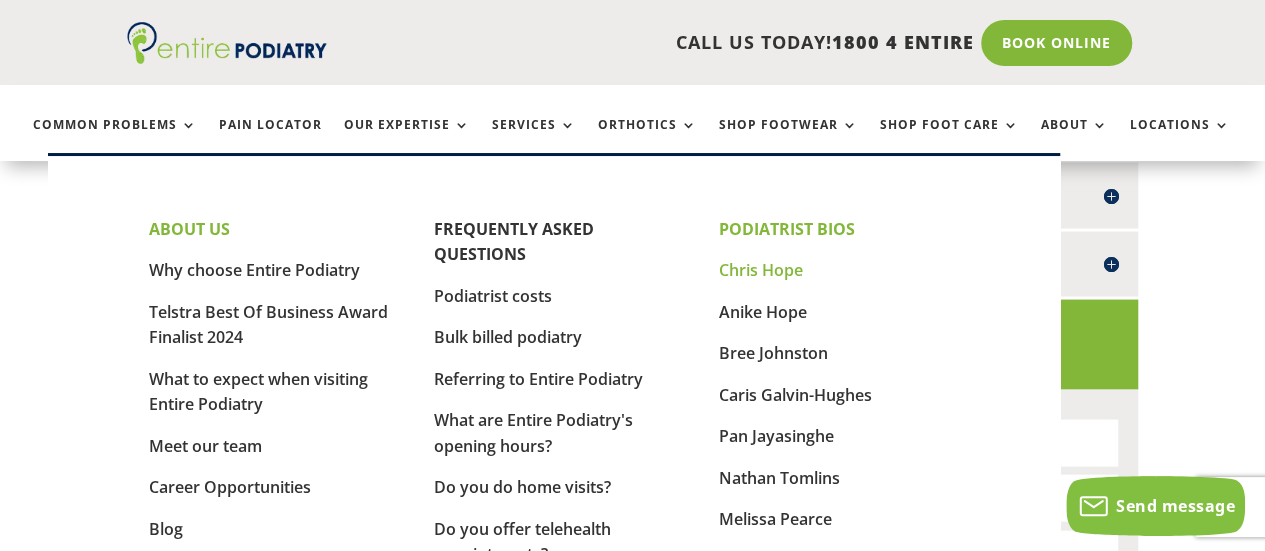drag, startPoint x: 783, startPoint y: 484, endPoint x: 759, endPoint y: 275, distance: 210.37347 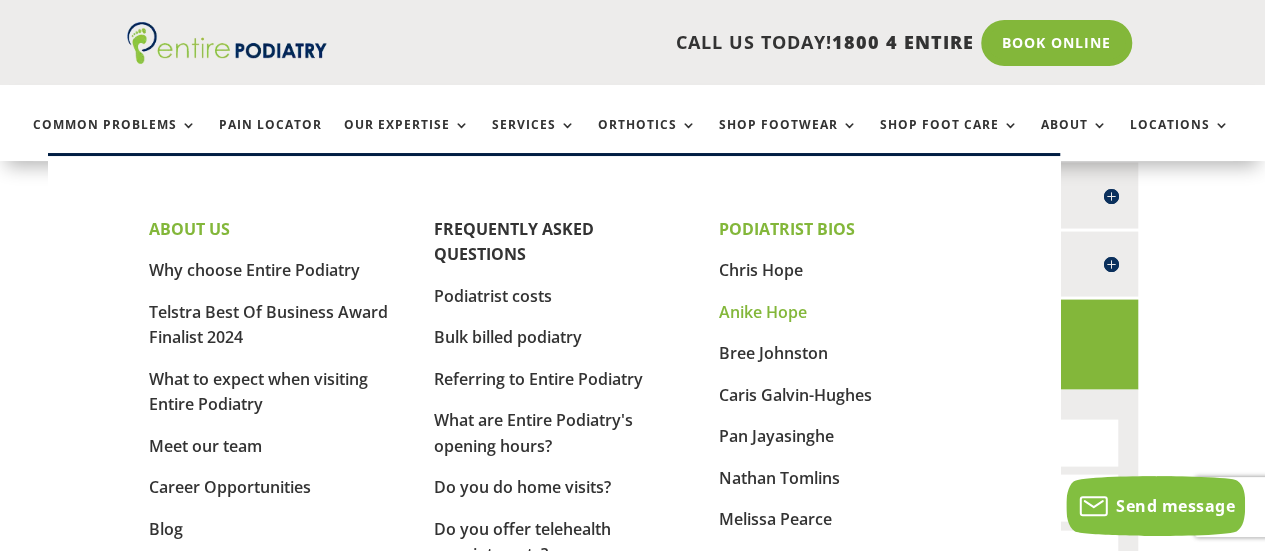 drag, startPoint x: 759, startPoint y: 275, endPoint x: 744, endPoint y: 314, distance: 41.785164 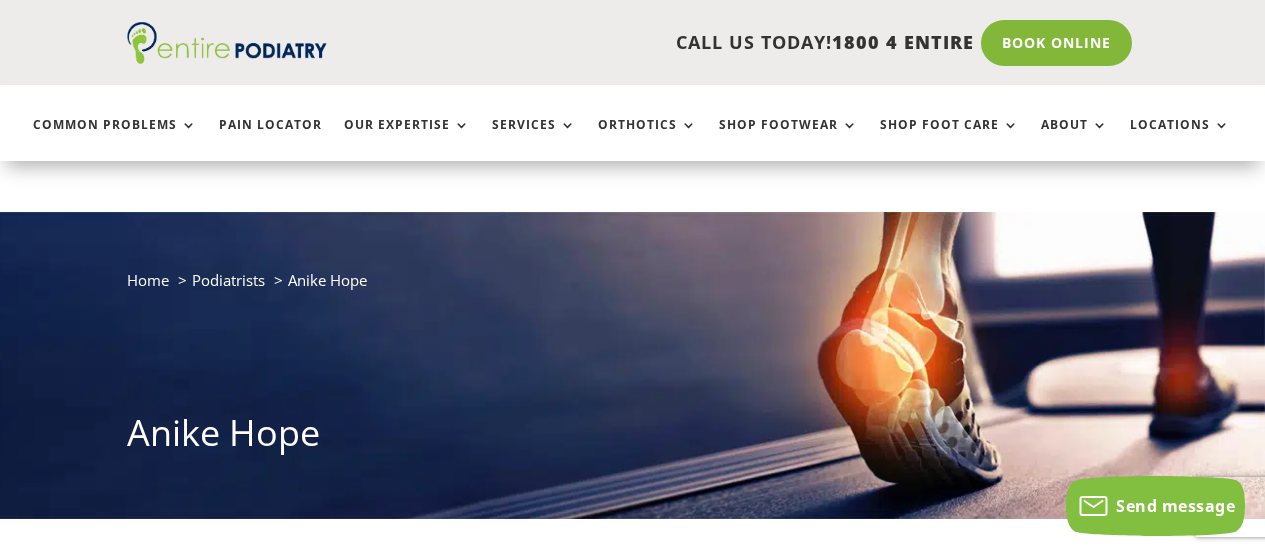scroll, scrollTop: 339, scrollLeft: 0, axis: vertical 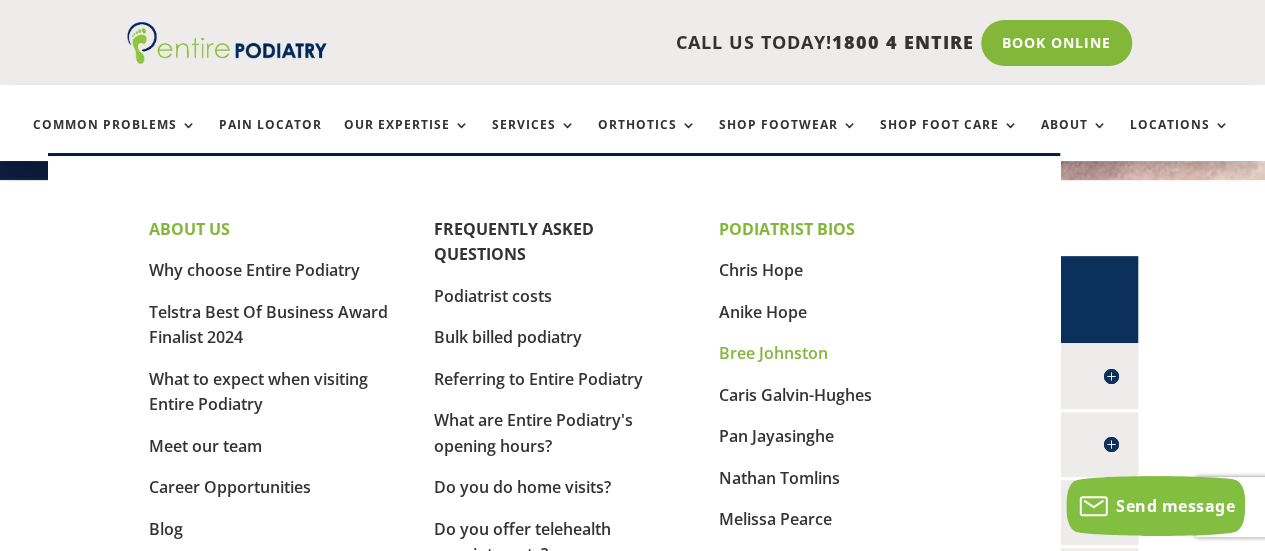 click on "Bree Johnston" at bounding box center [773, 353] 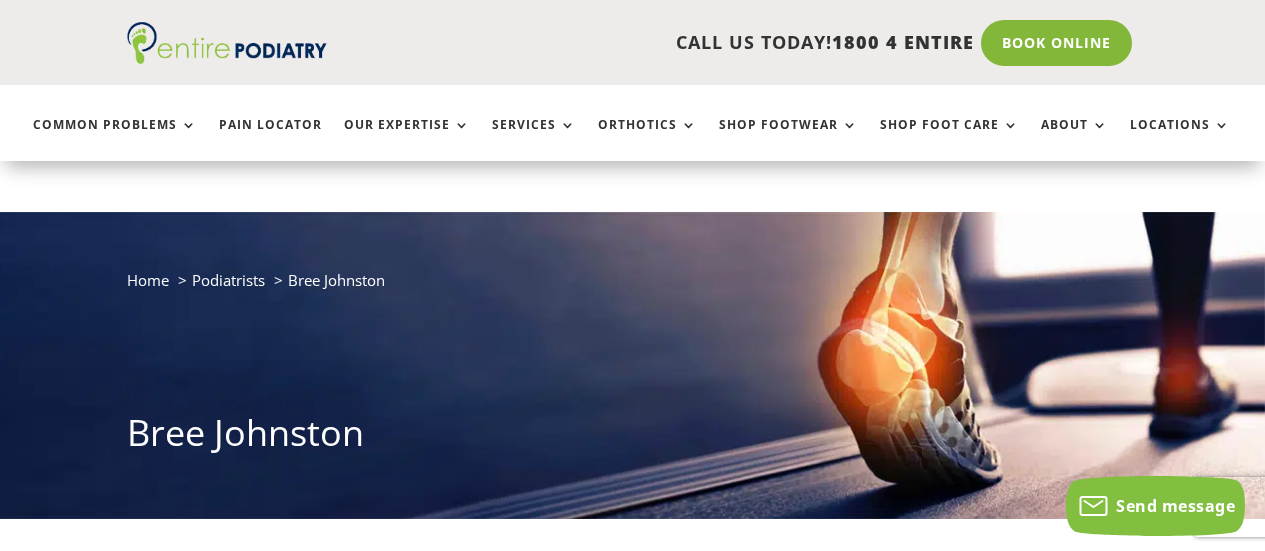 scroll, scrollTop: 336, scrollLeft: 0, axis: vertical 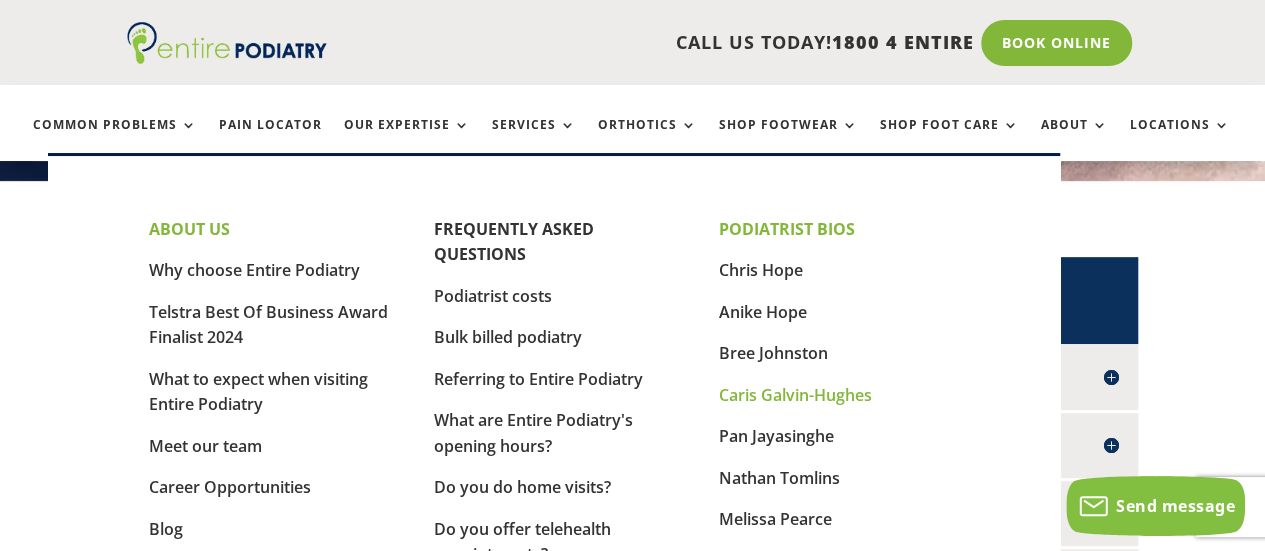 click on "Caris Galvin-Hughes" at bounding box center [795, 395] 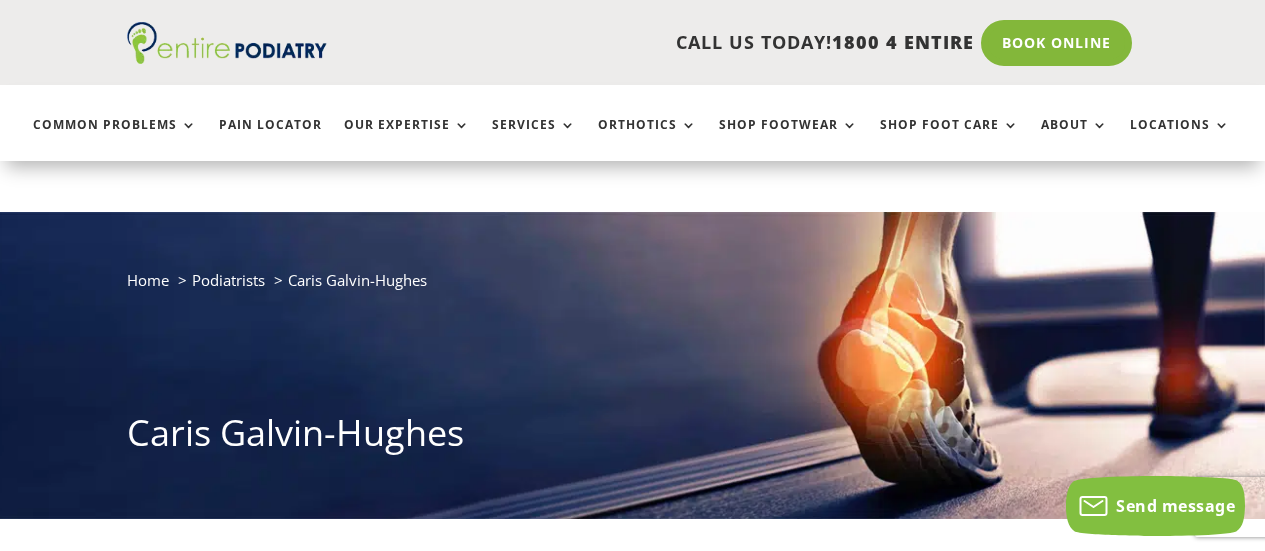 scroll, scrollTop: 451, scrollLeft: 0, axis: vertical 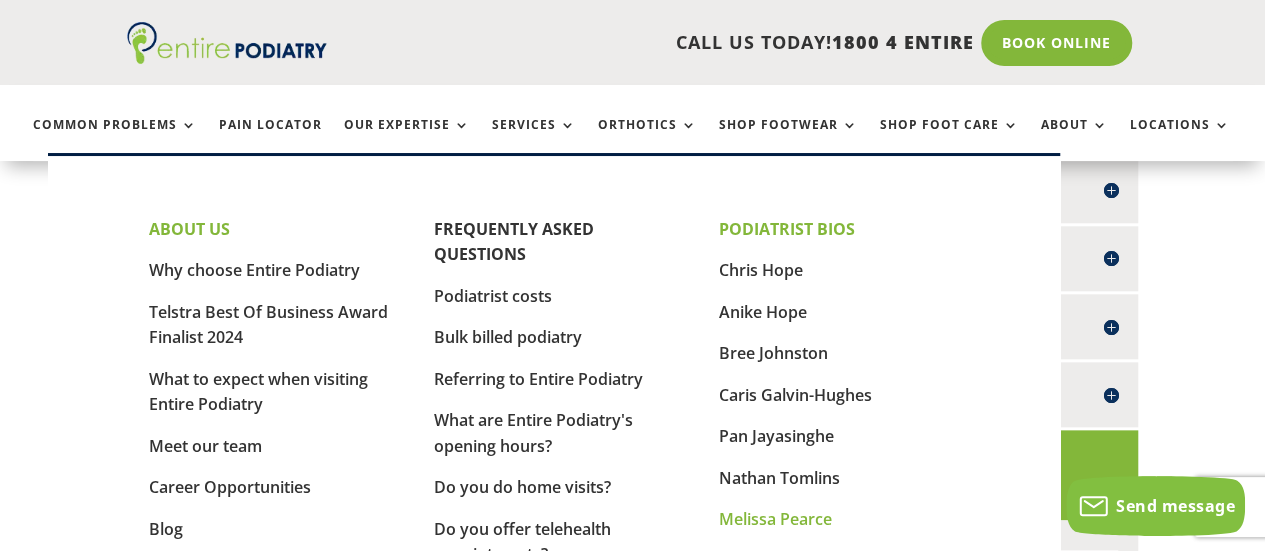 click on "Melissa Pearce" at bounding box center [775, 519] 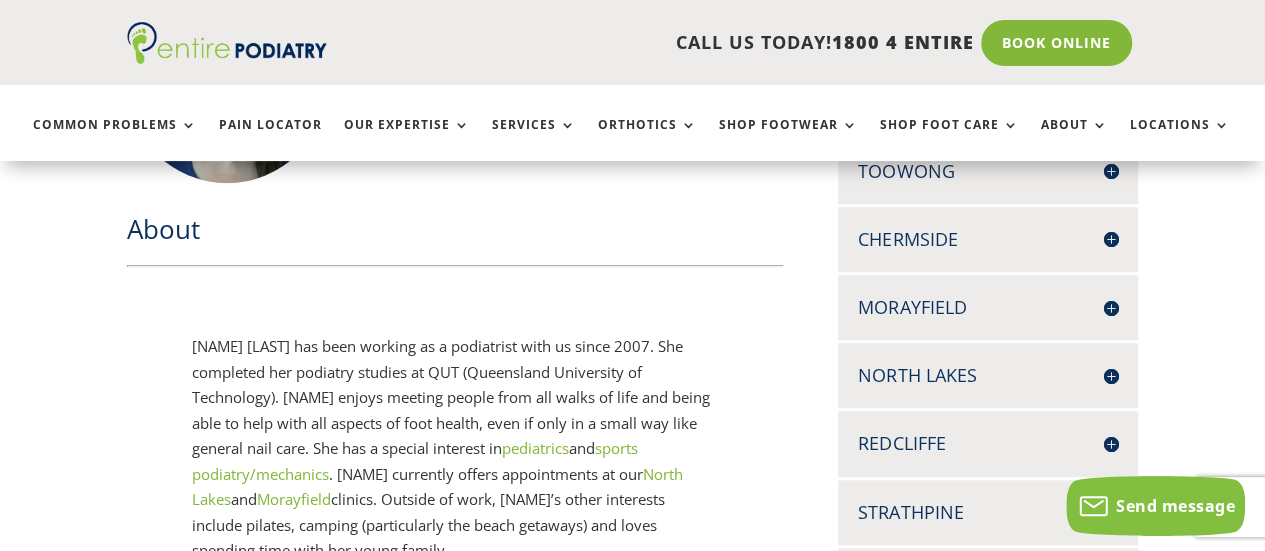 scroll, scrollTop: 622, scrollLeft: 0, axis: vertical 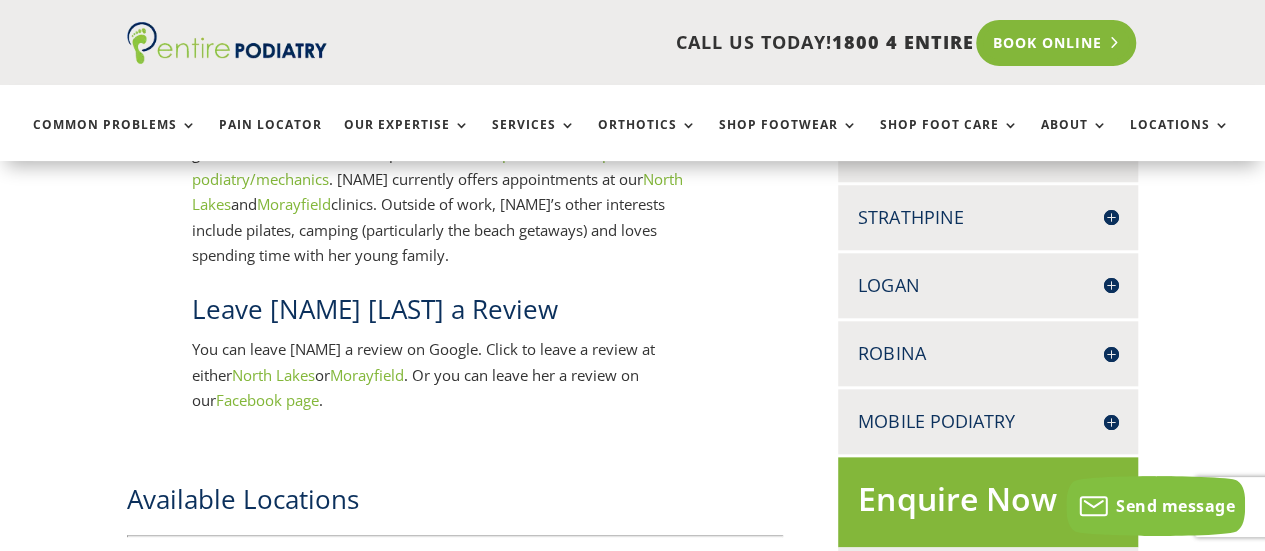 click on "Book Online" at bounding box center [1056, 43] 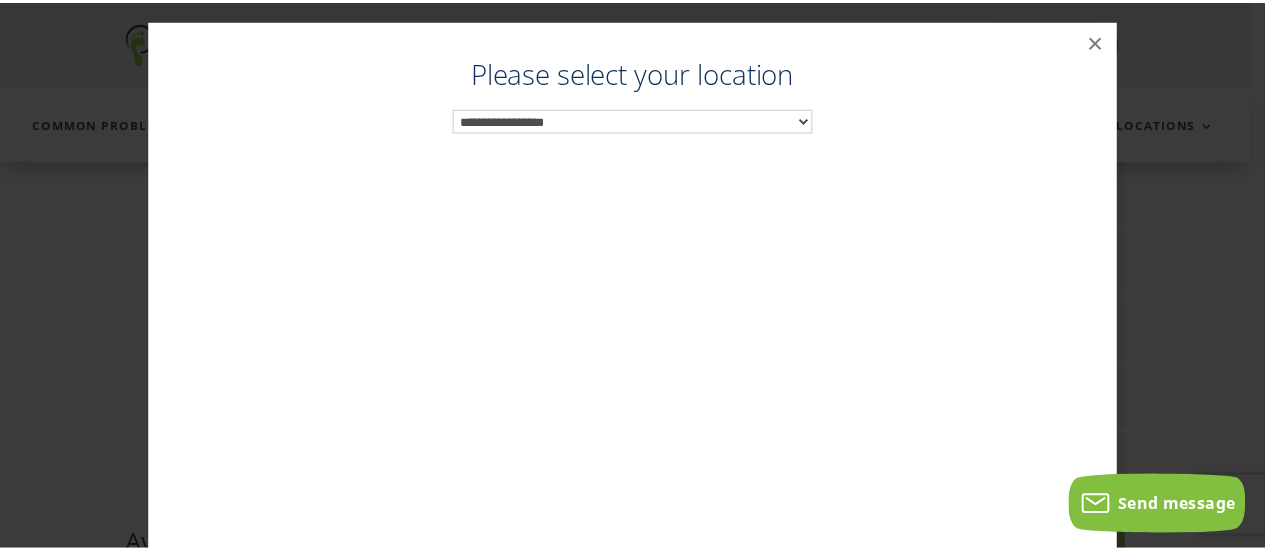 scroll, scrollTop: 851, scrollLeft: 0, axis: vertical 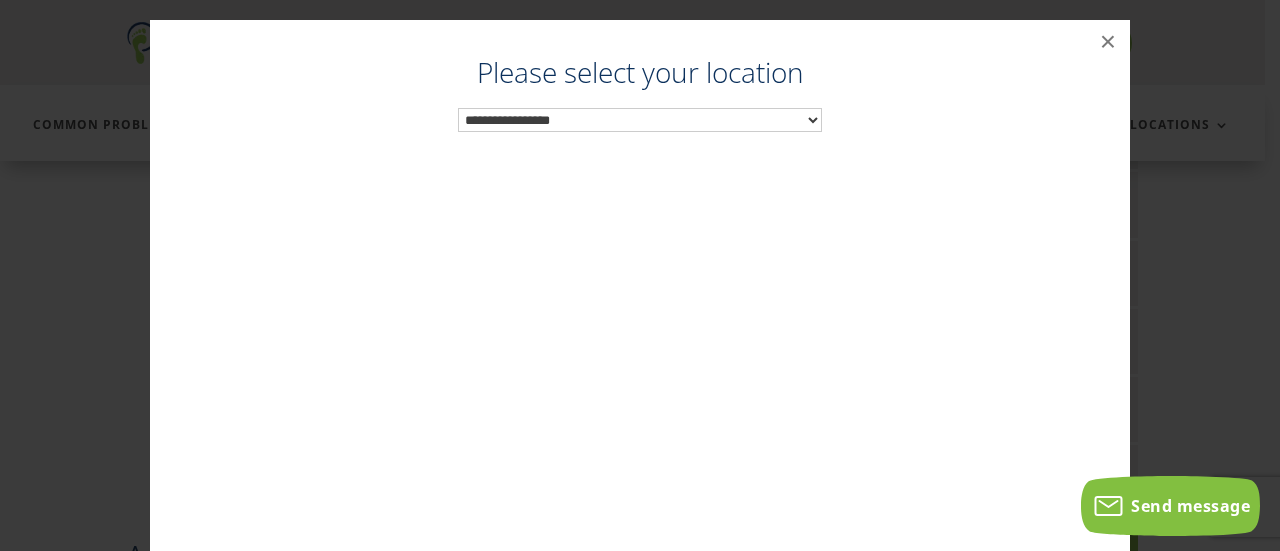 click on "**********" at bounding box center [640, 120] 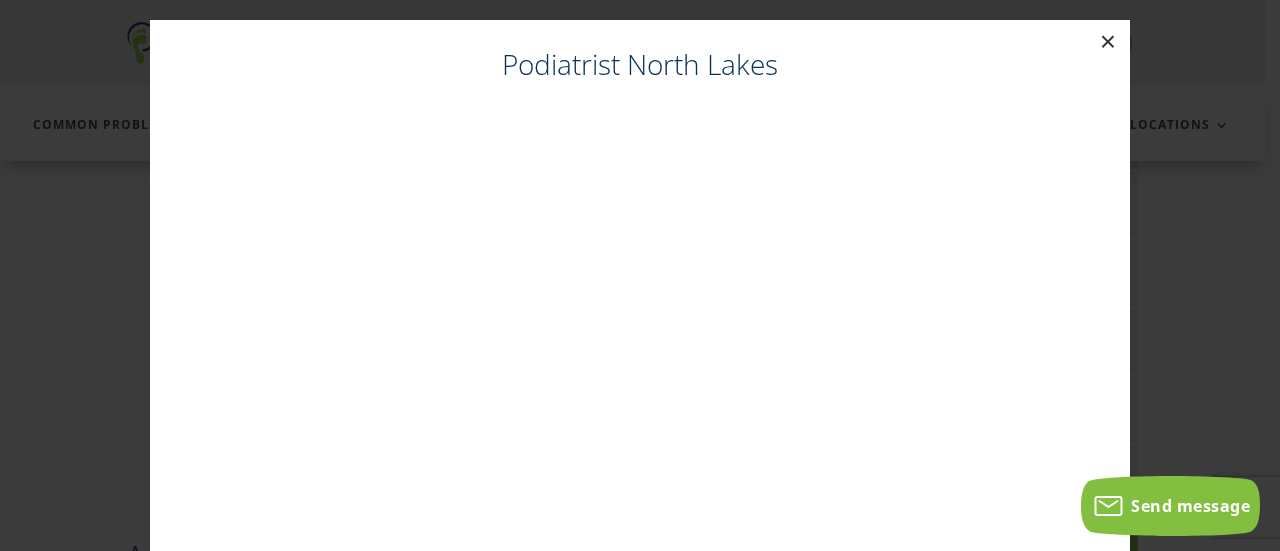 click on "×" at bounding box center [1108, 42] 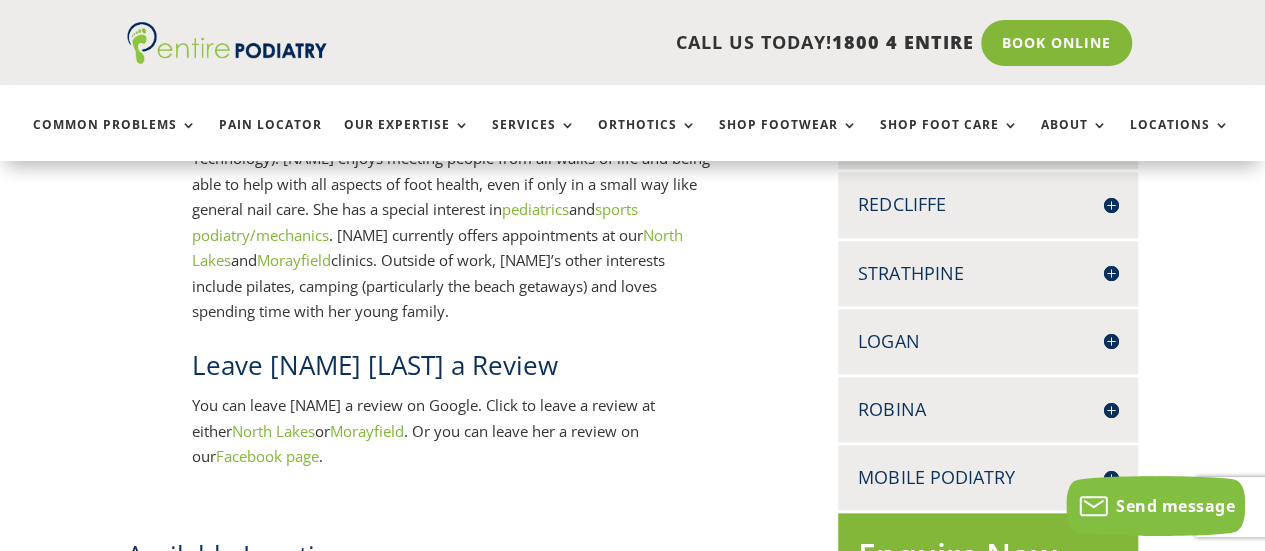 click on "Redcliffe" at bounding box center (988, 204) 